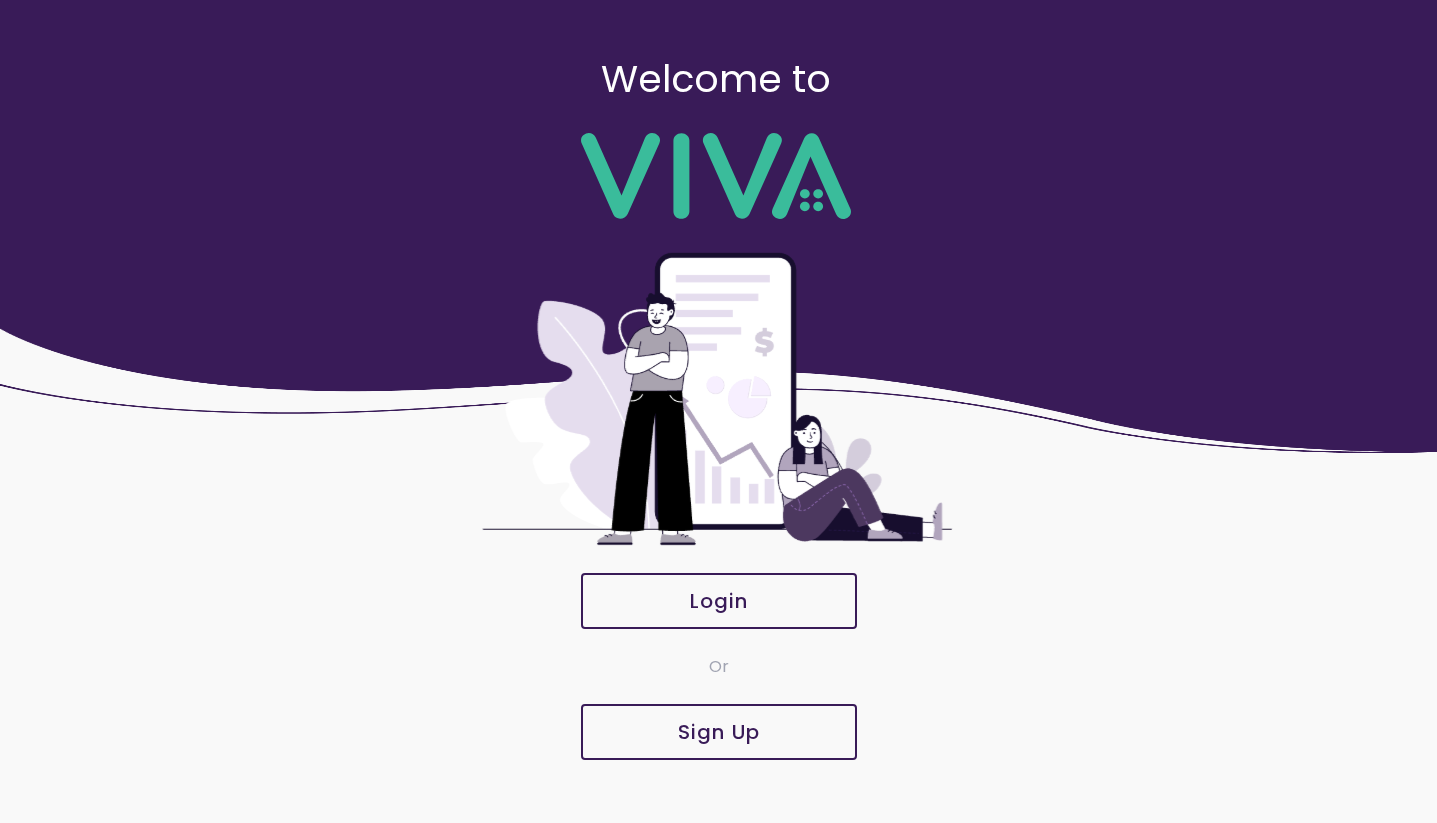 scroll, scrollTop: 0, scrollLeft: 0, axis: both 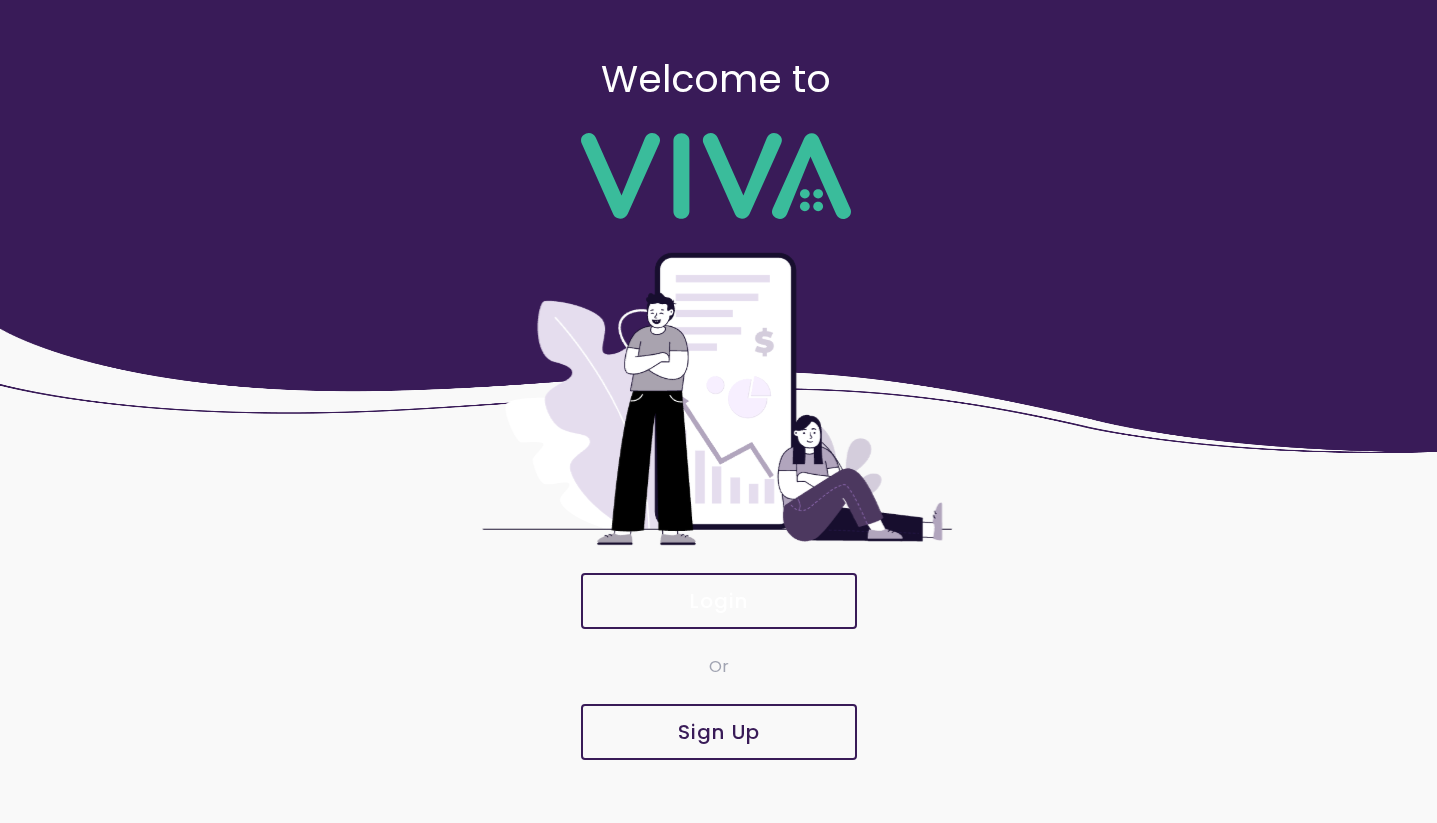 click on "Login" 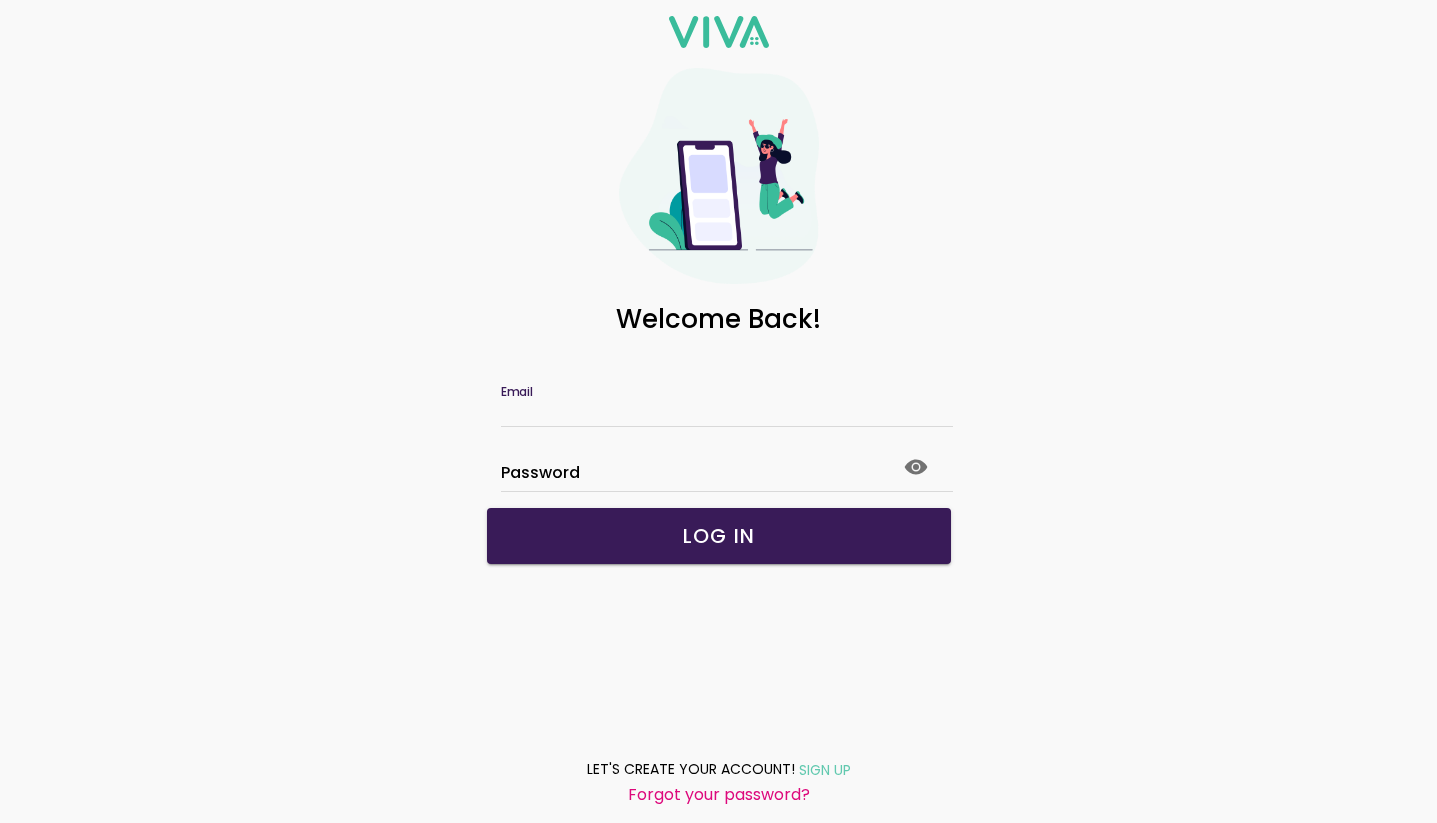 click on "Email" 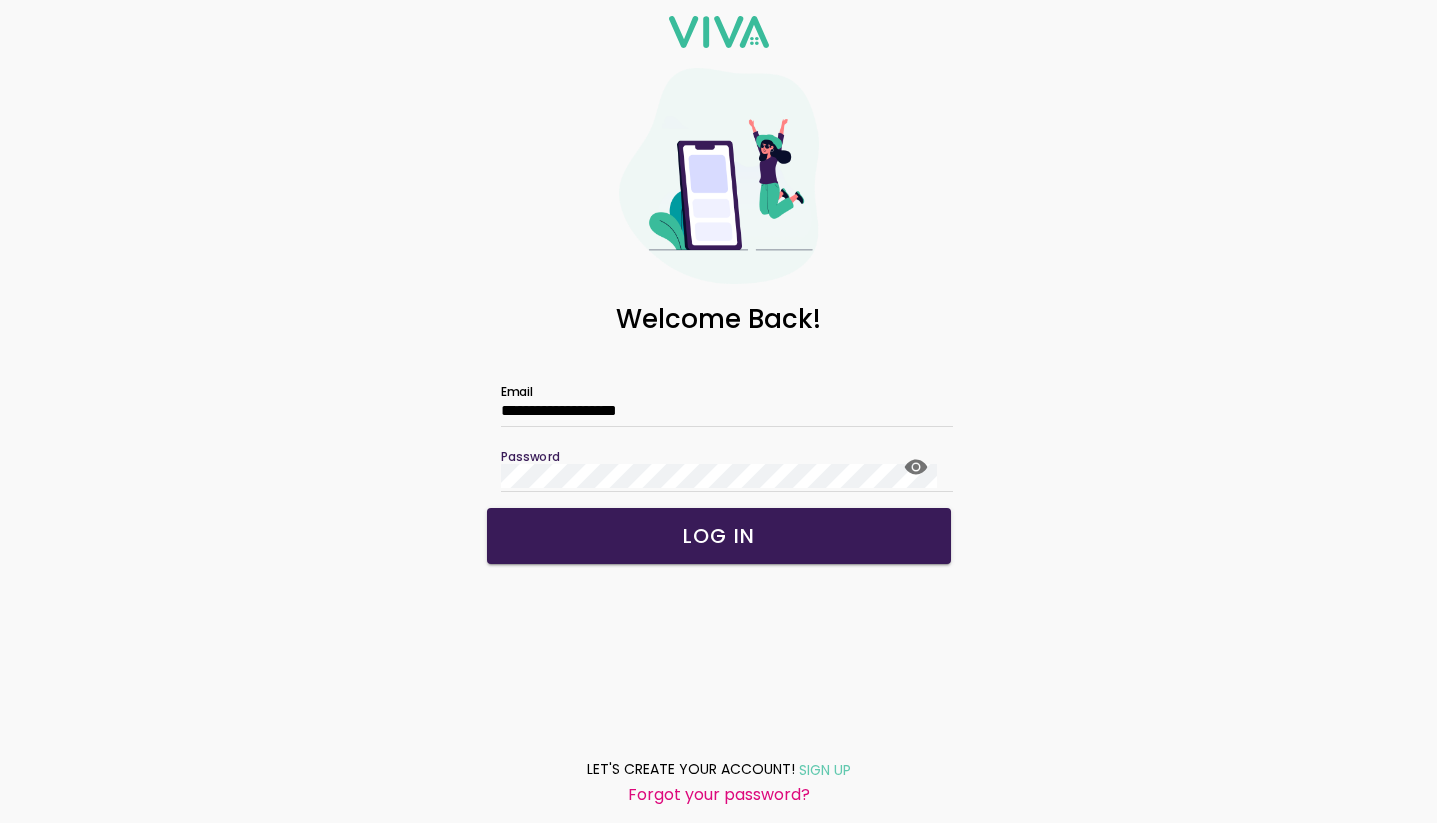 click 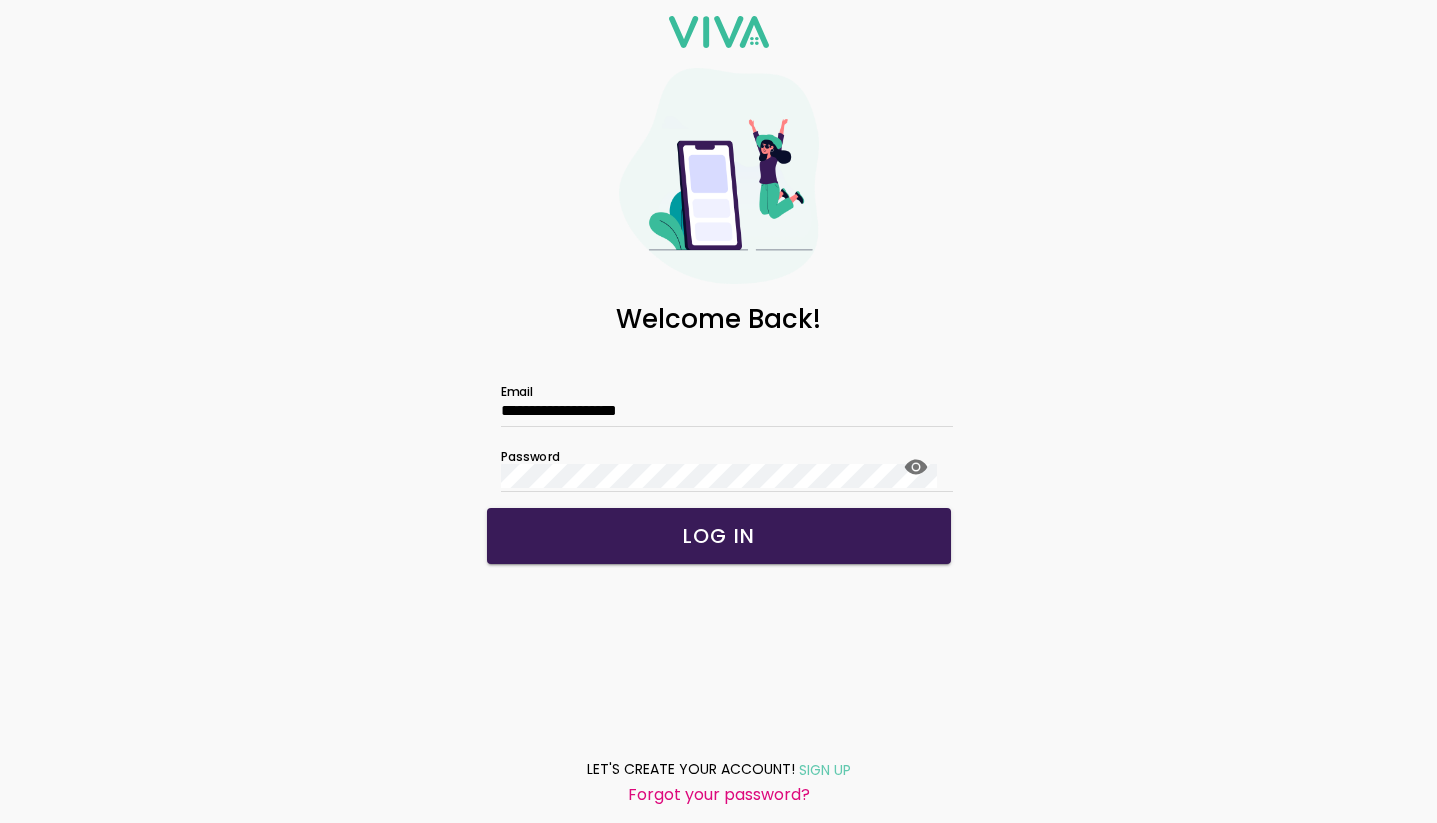 click on "LOG IN" 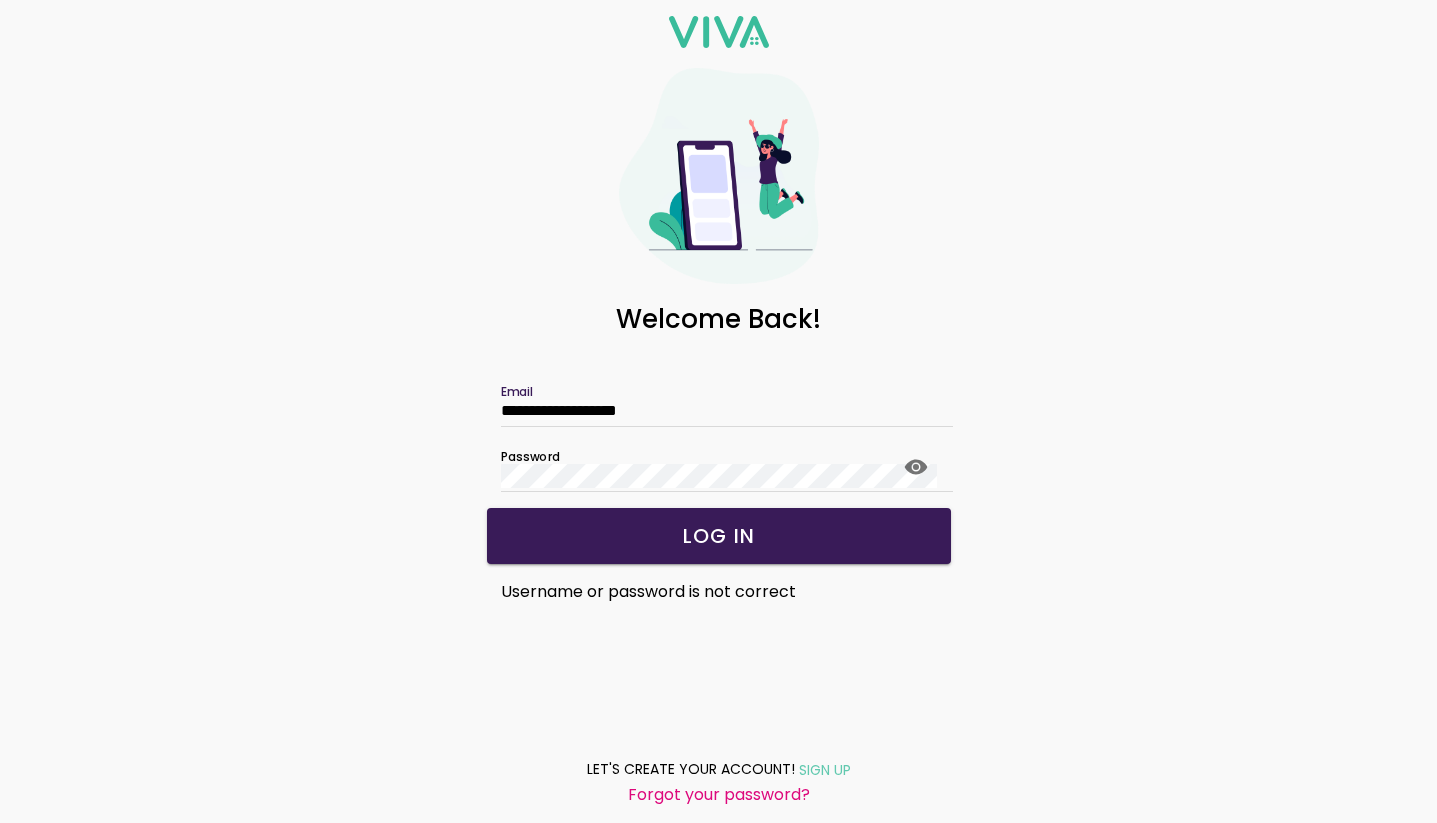 drag, startPoint x: 584, startPoint y: 409, endPoint x: 556, endPoint y: 408, distance: 28.01785 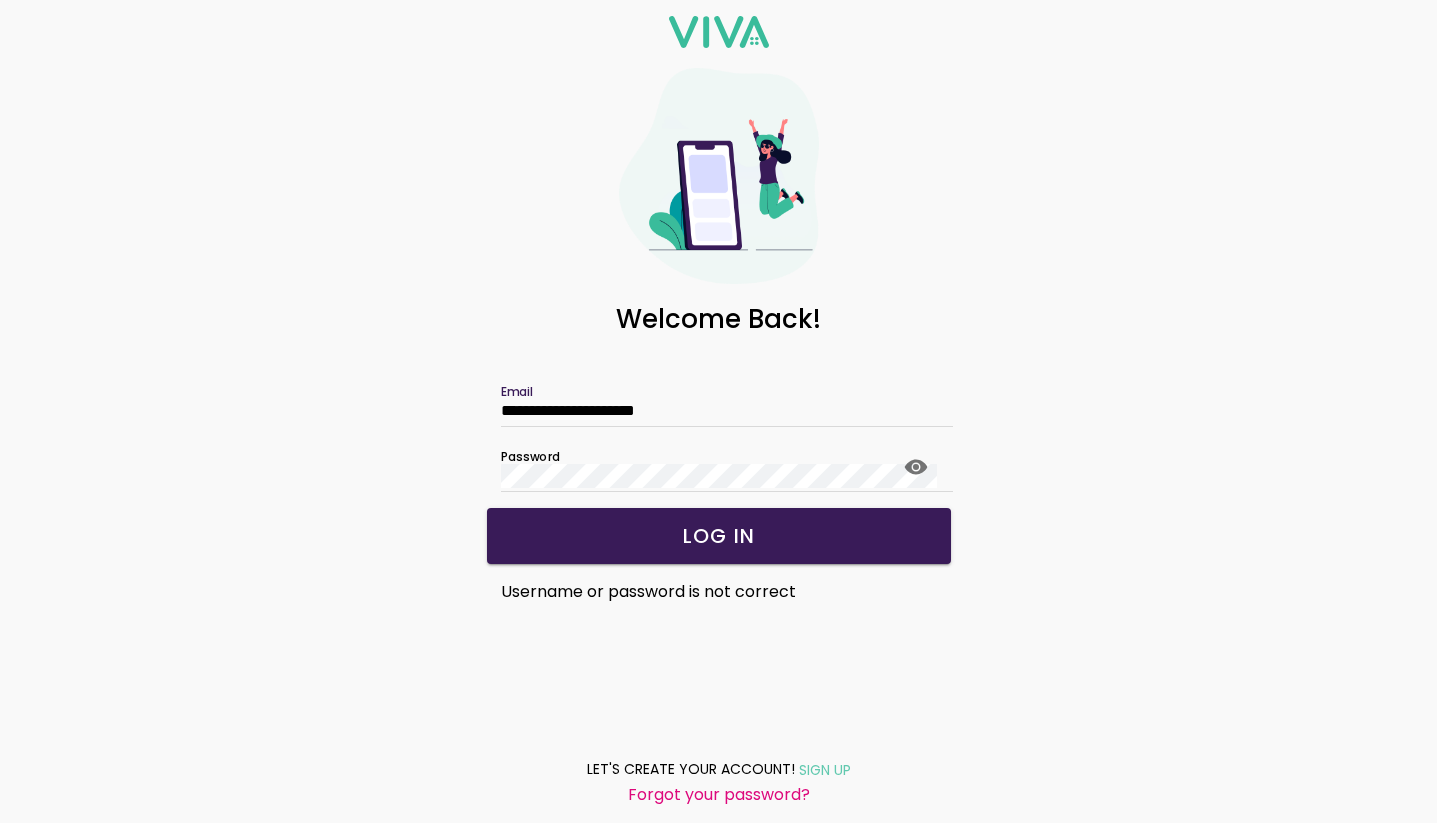 type on "**********" 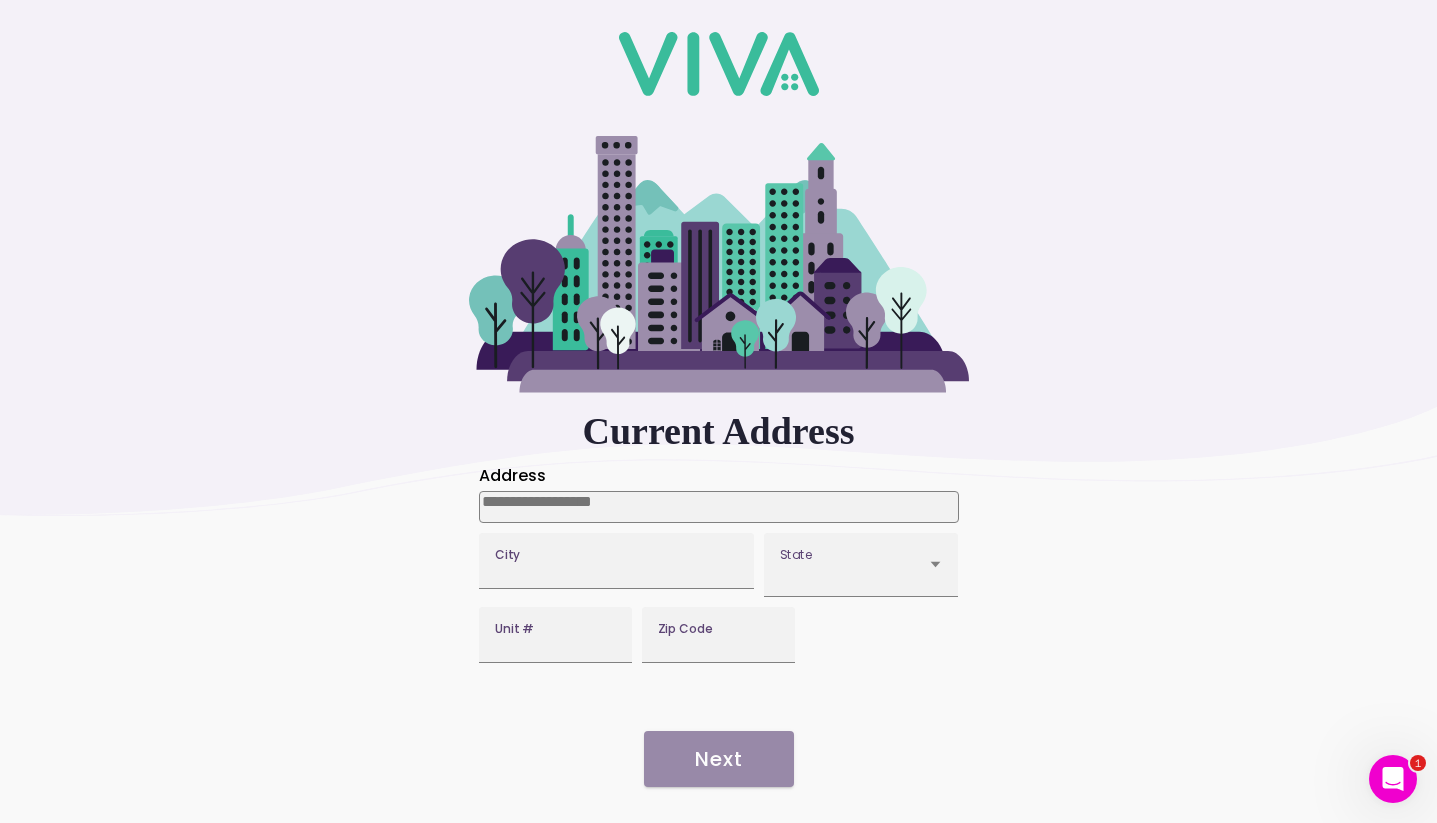 scroll, scrollTop: 0, scrollLeft: 0, axis: both 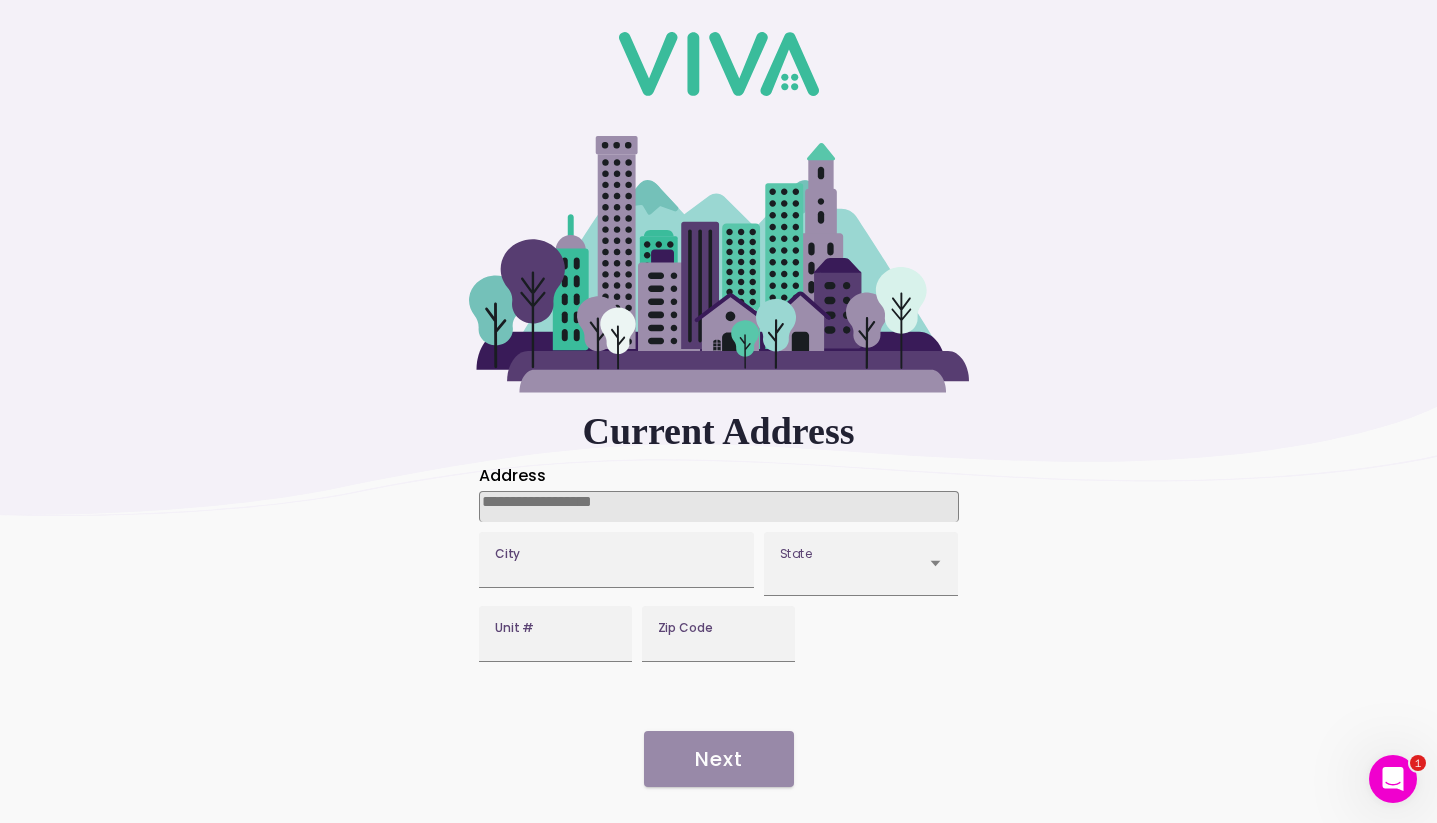 click 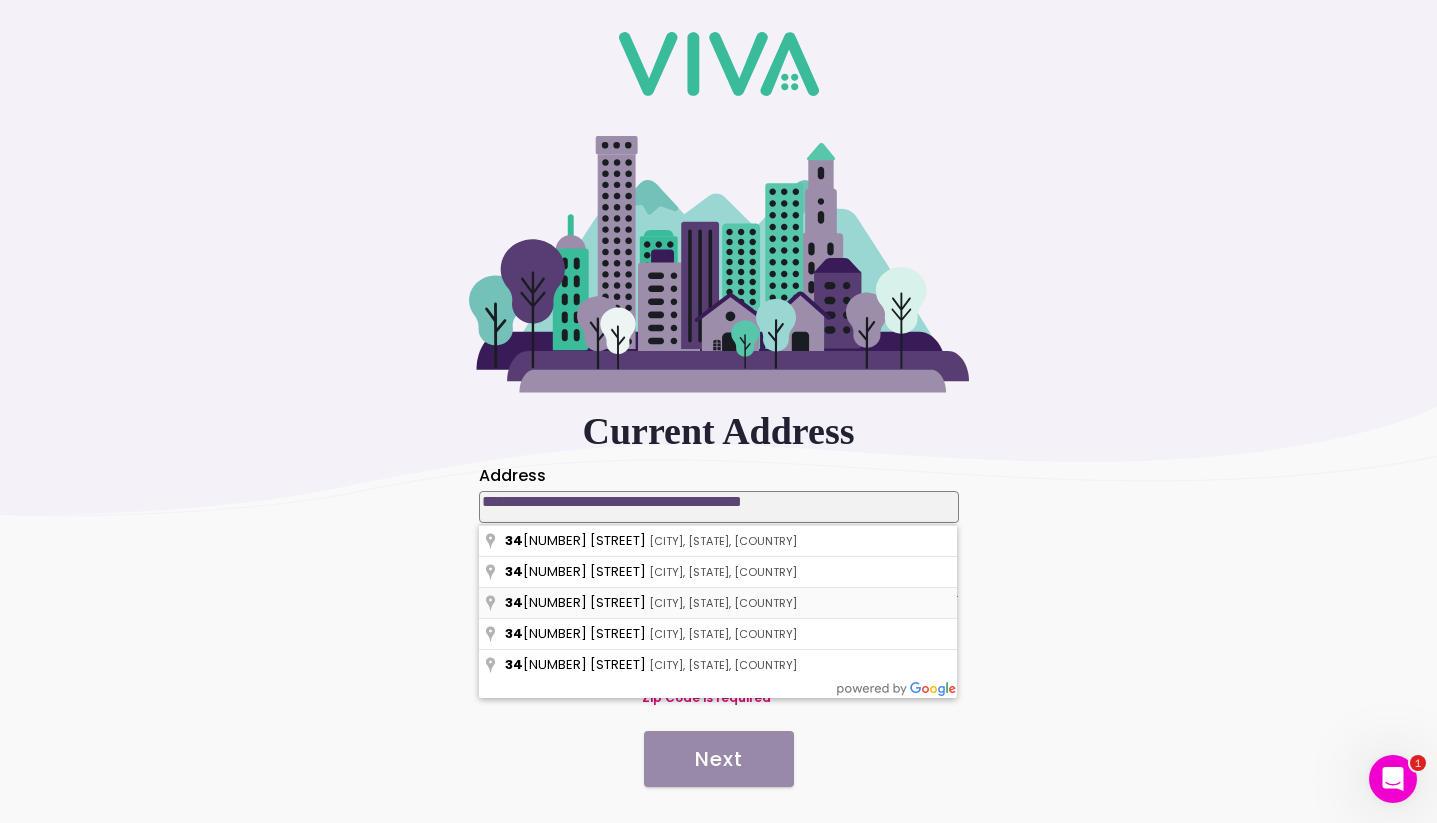 type on "**********" 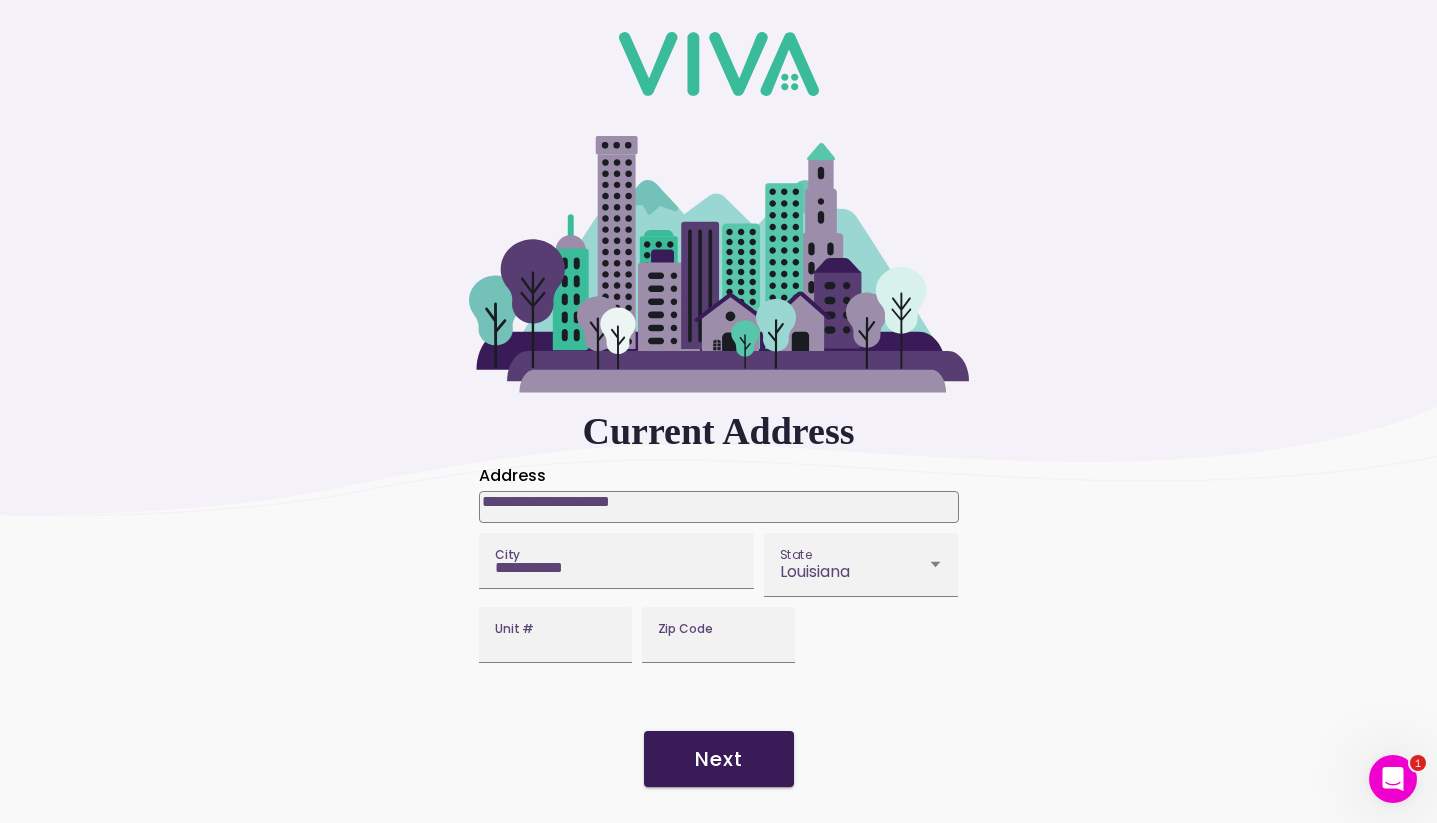 click on "Next" 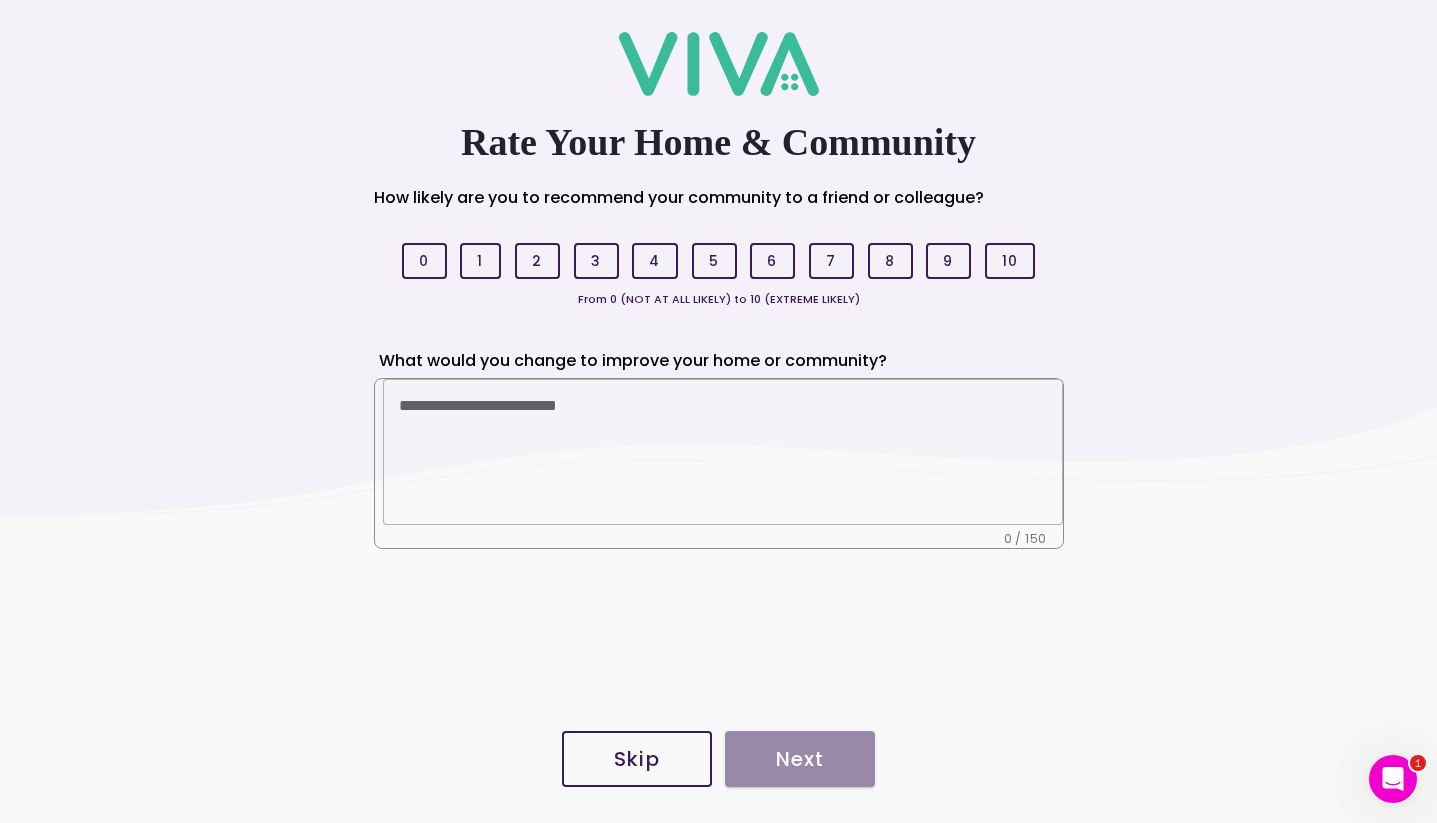 click on "Skip" 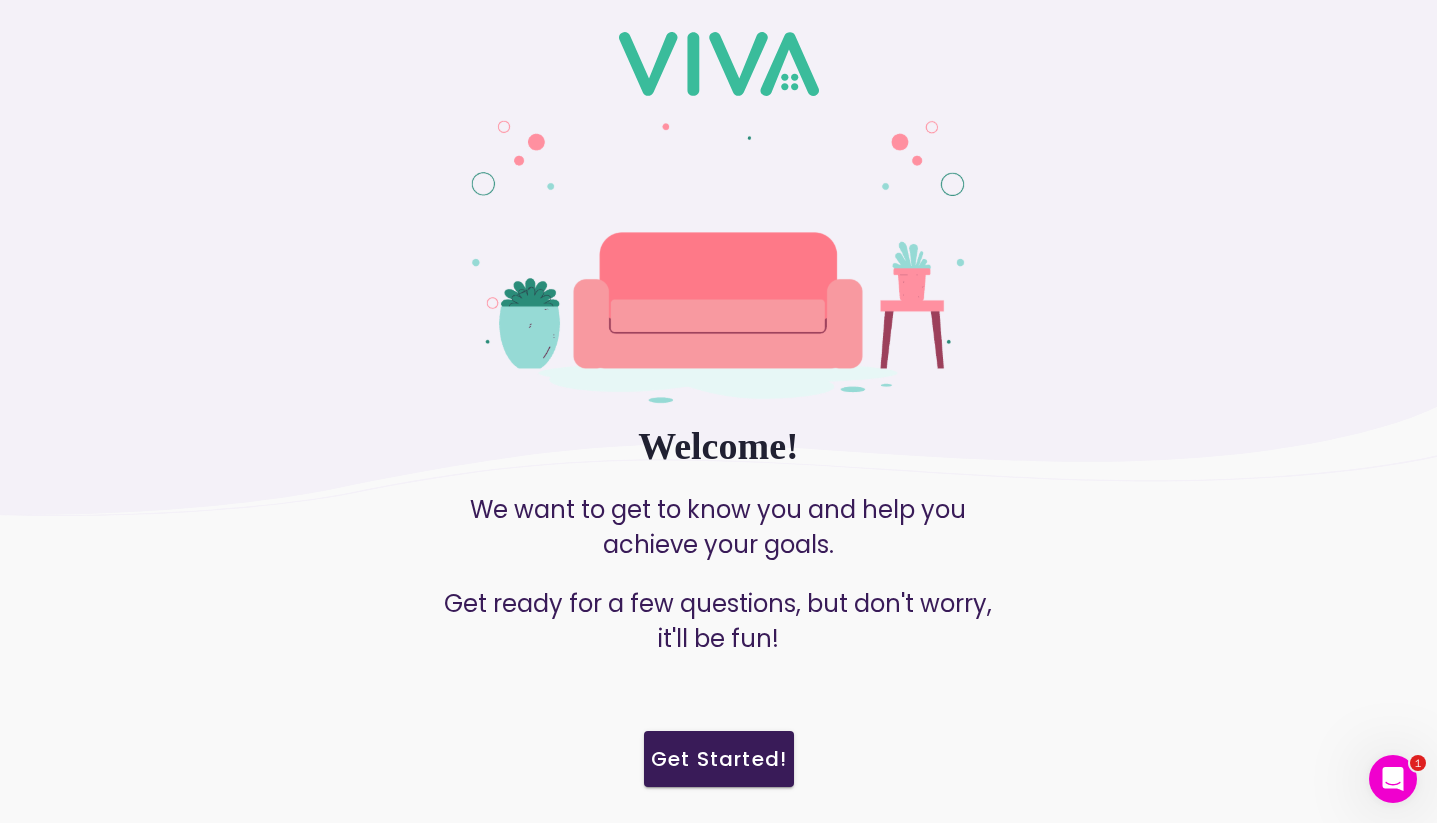click on "Get Started!" 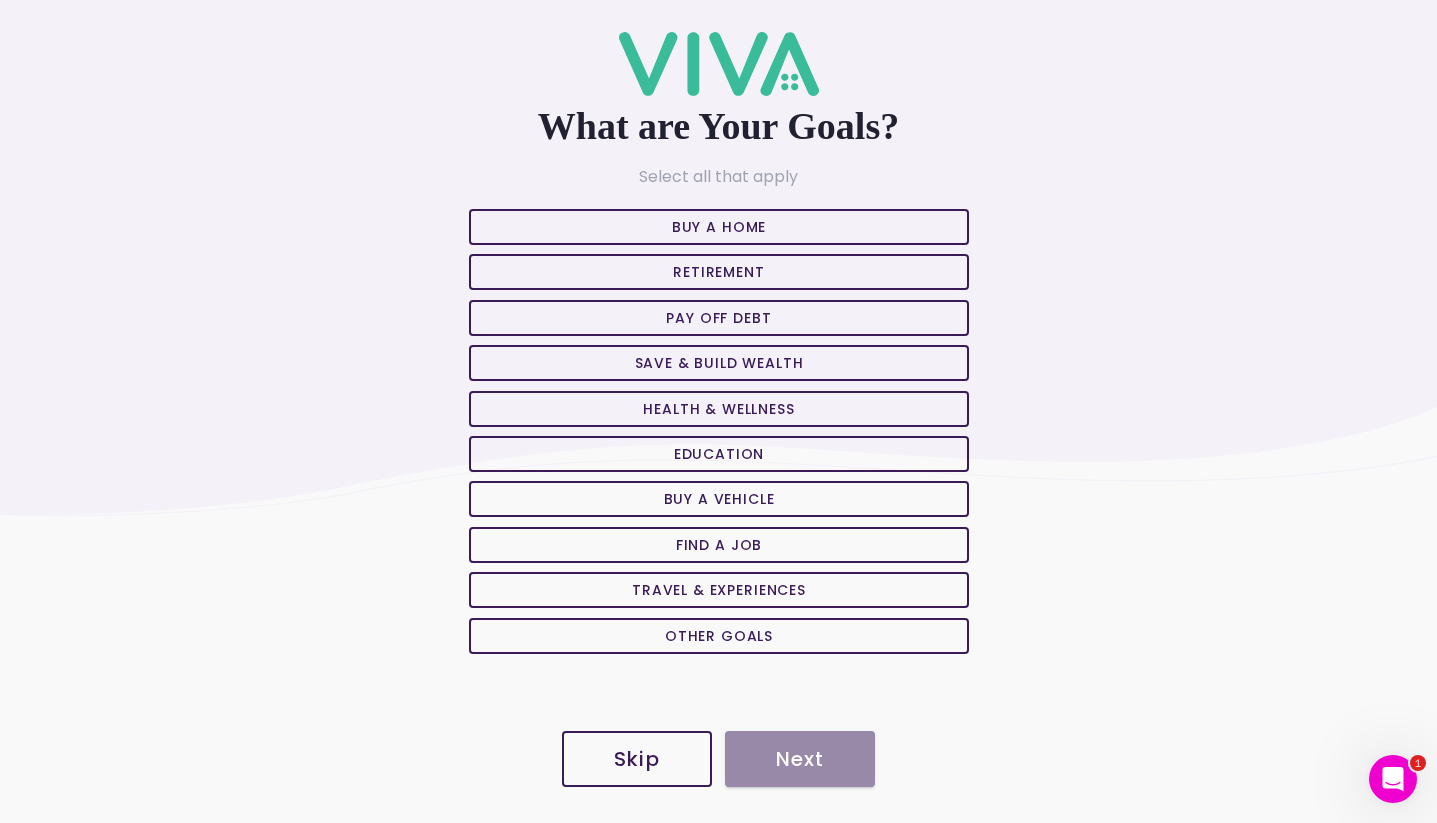 click on "Skip" 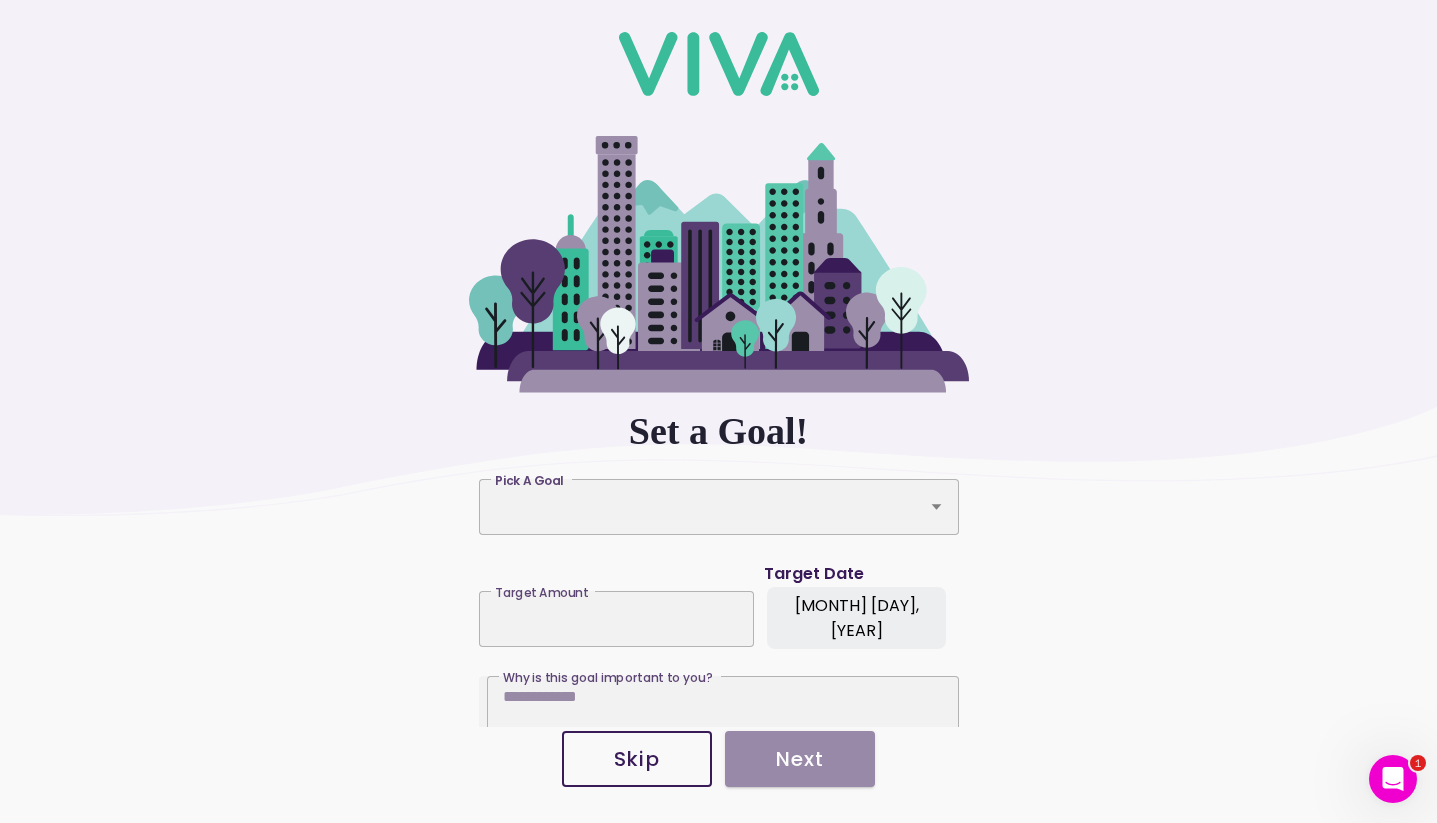 click on "Skip" 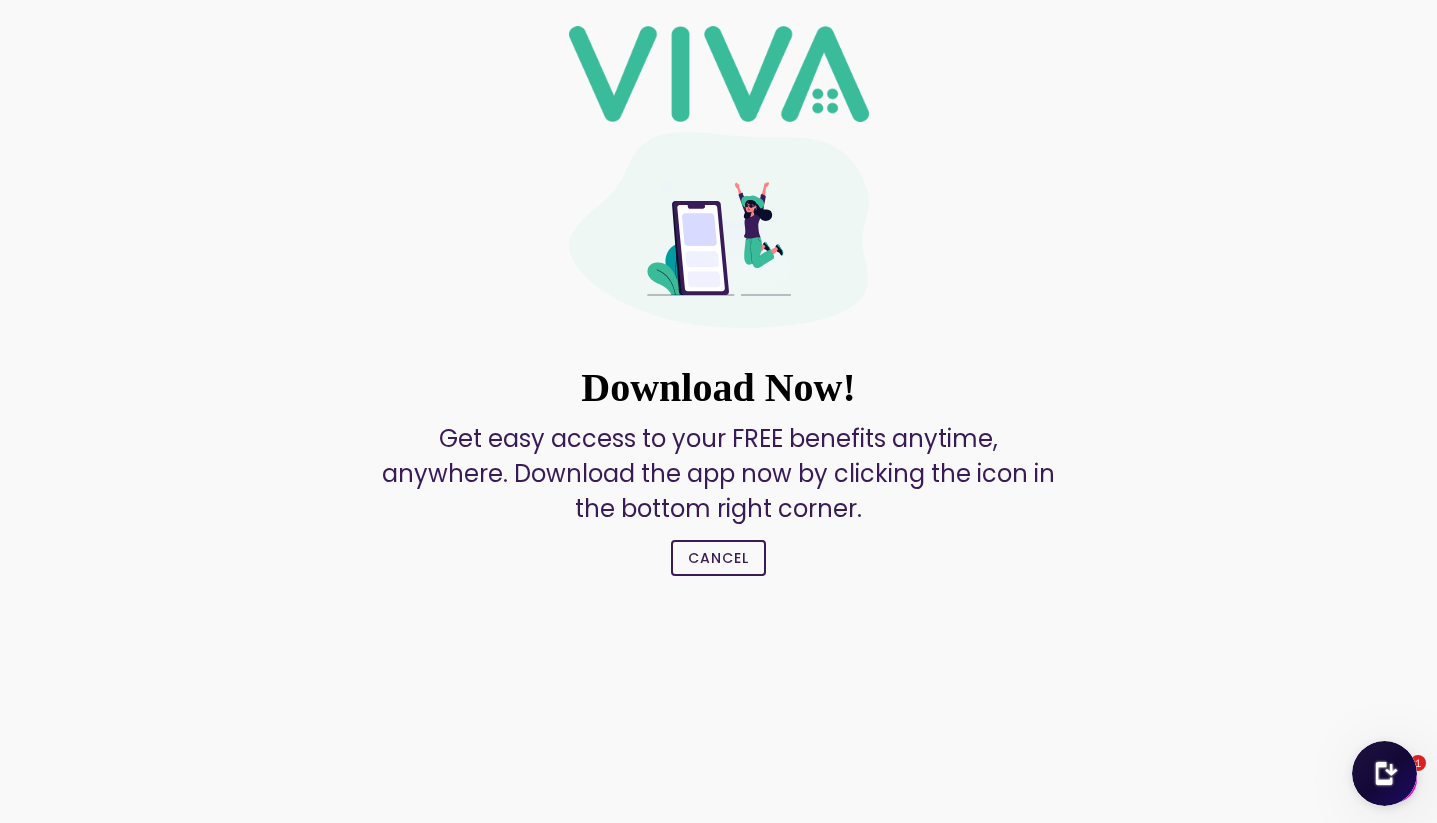 click on "Cancel" 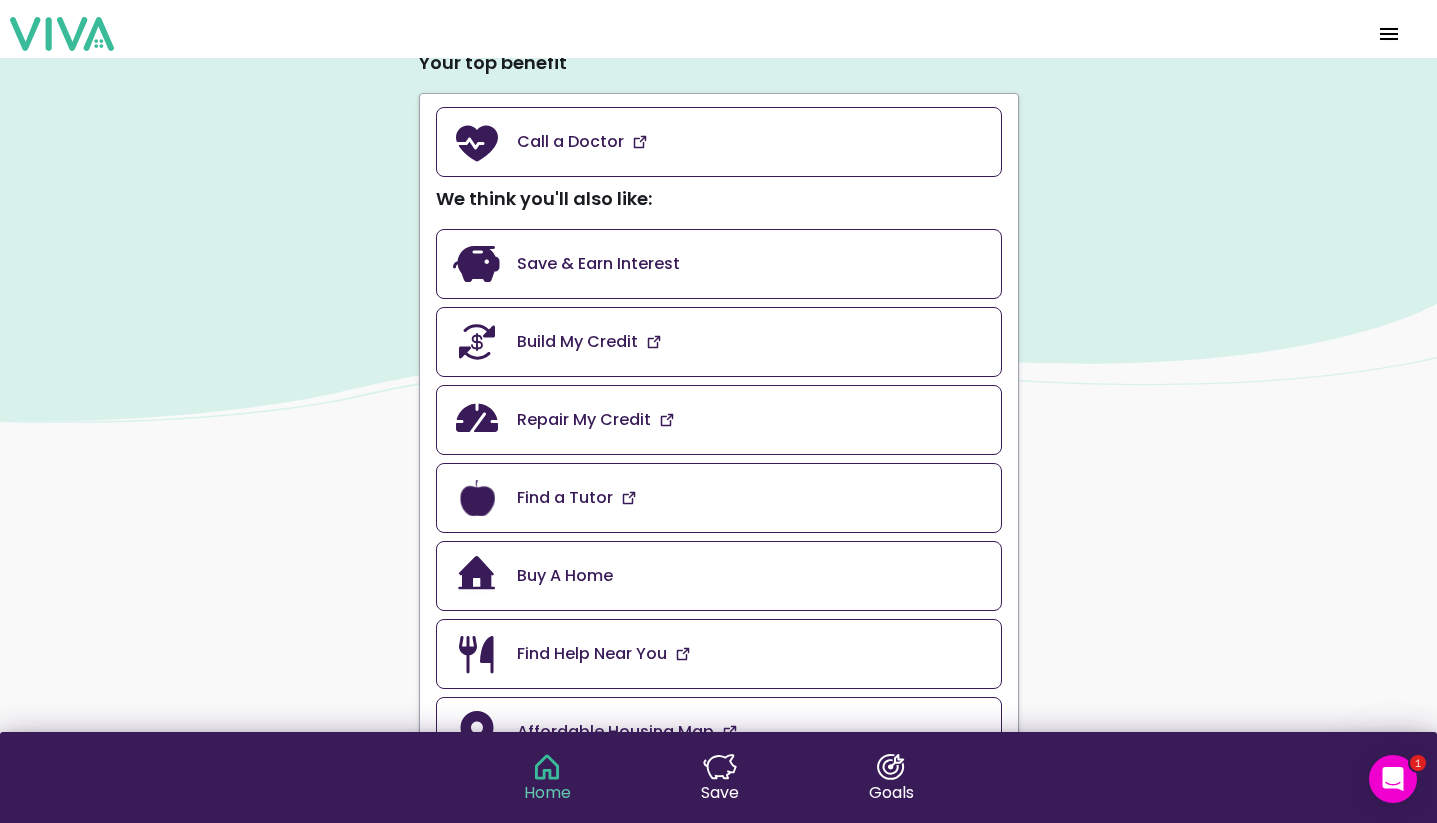 scroll, scrollTop: 0, scrollLeft: 0, axis: both 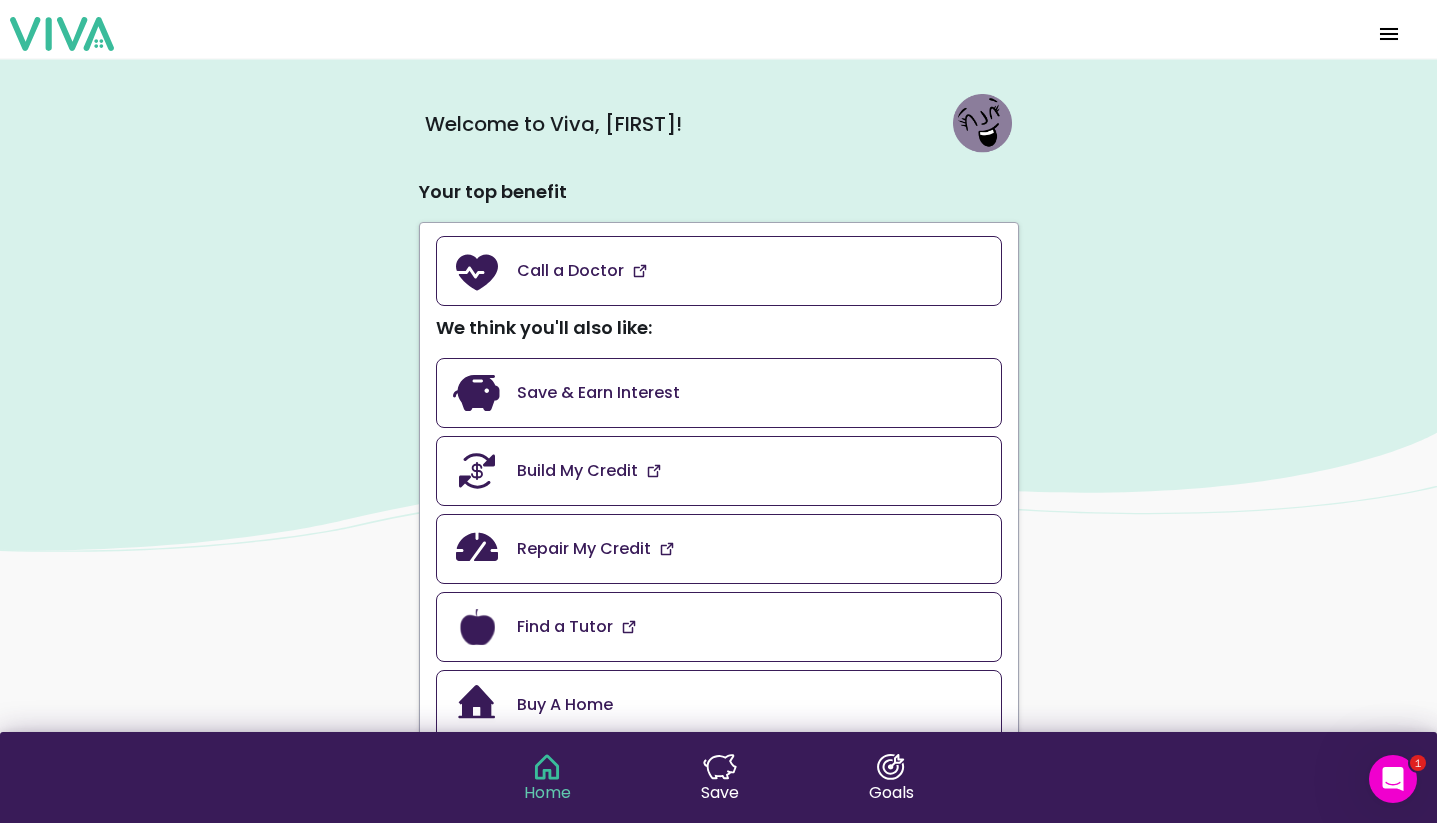 click at bounding box center (1389, 34) 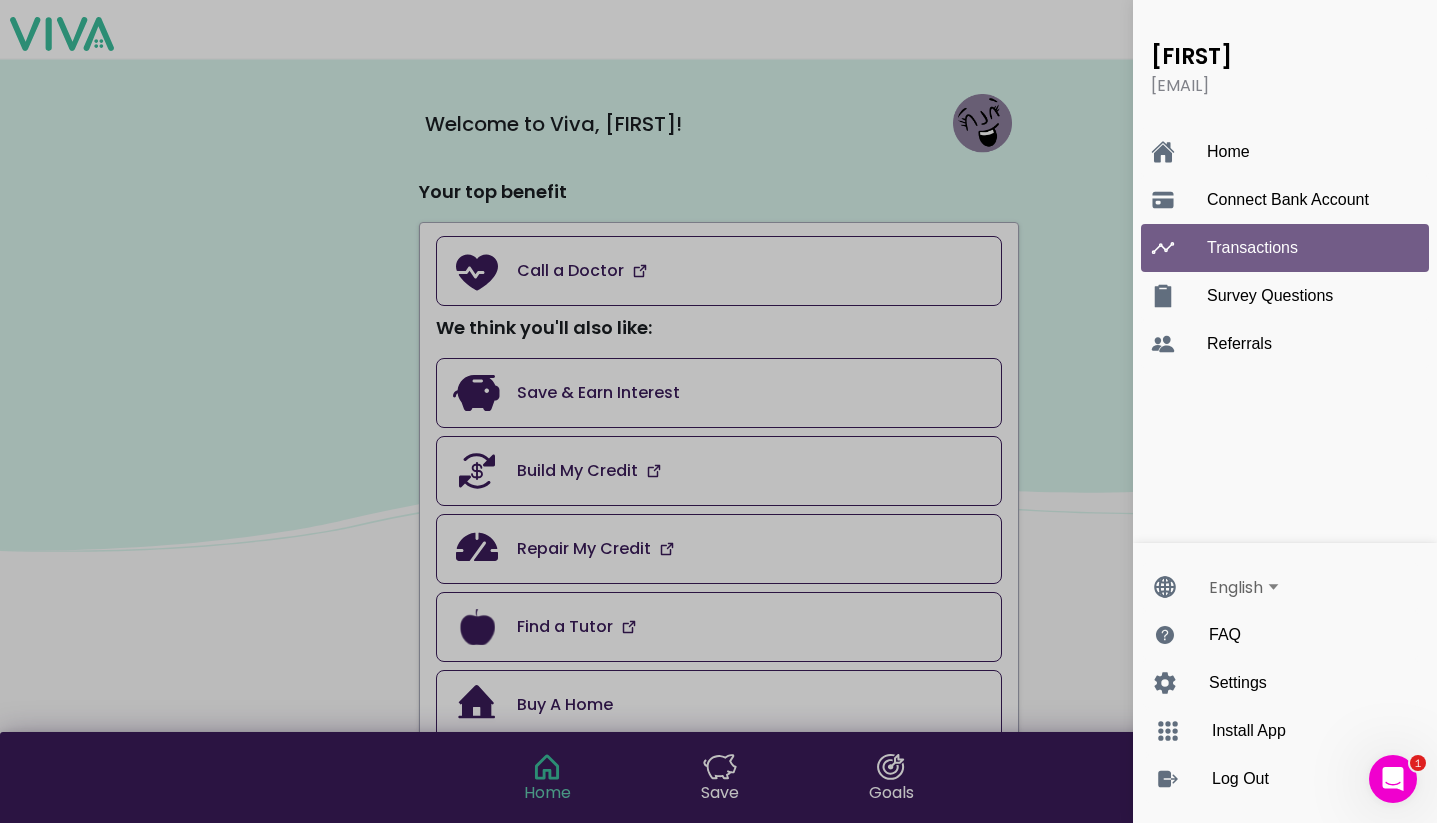 click on "Transactions" 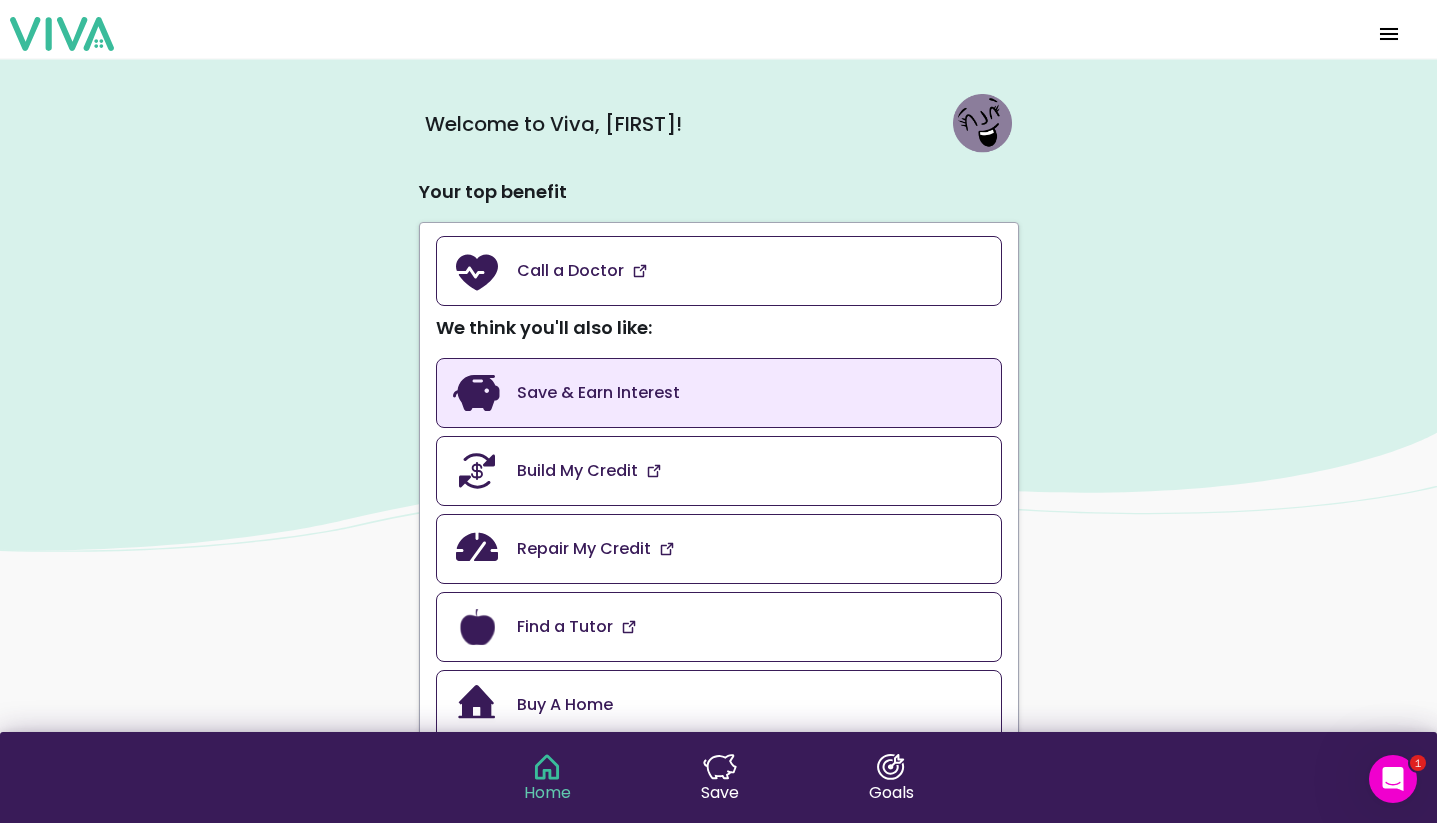 click on "Save & Earn Interest" 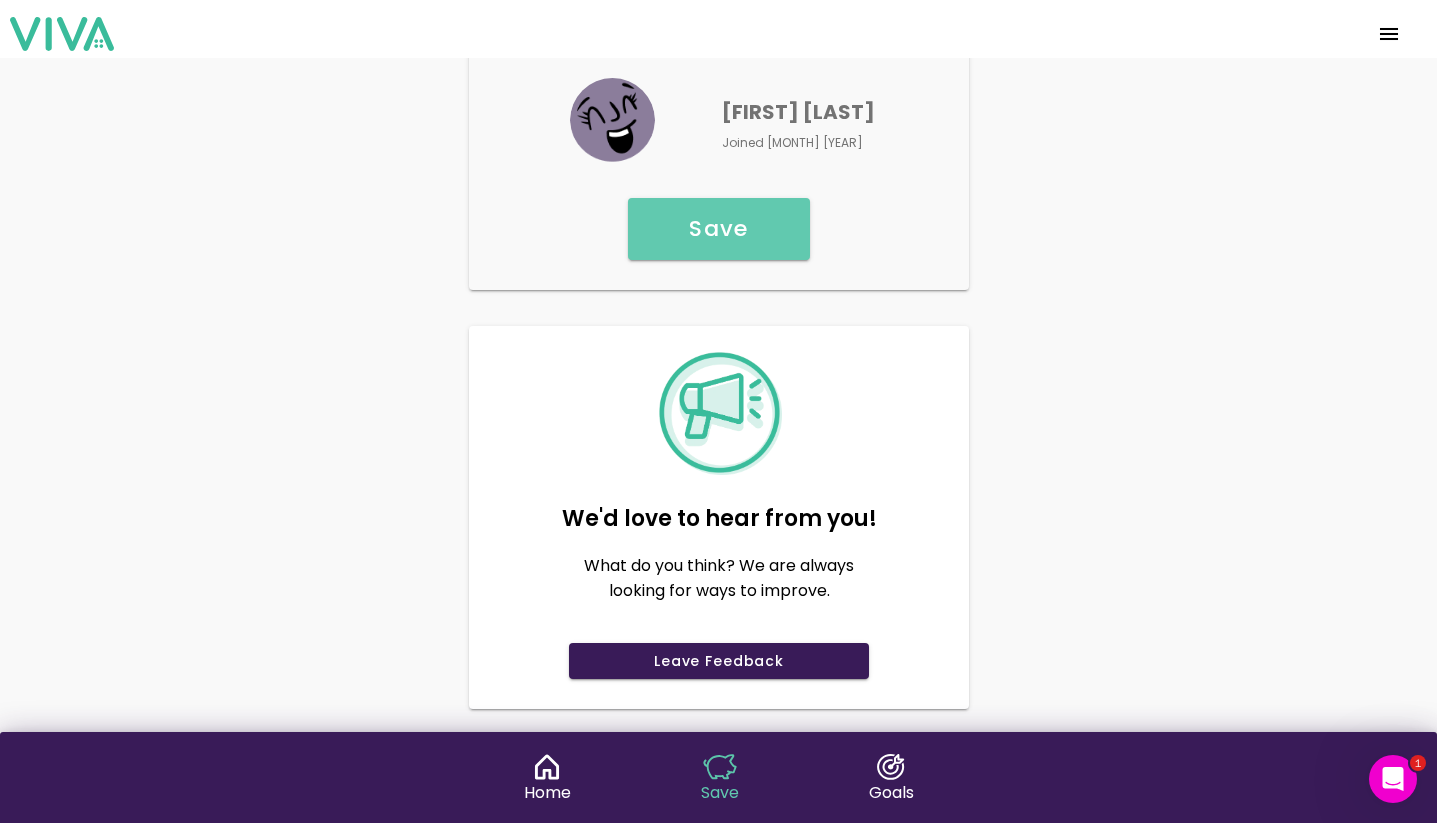 scroll, scrollTop: 0, scrollLeft: 0, axis: both 